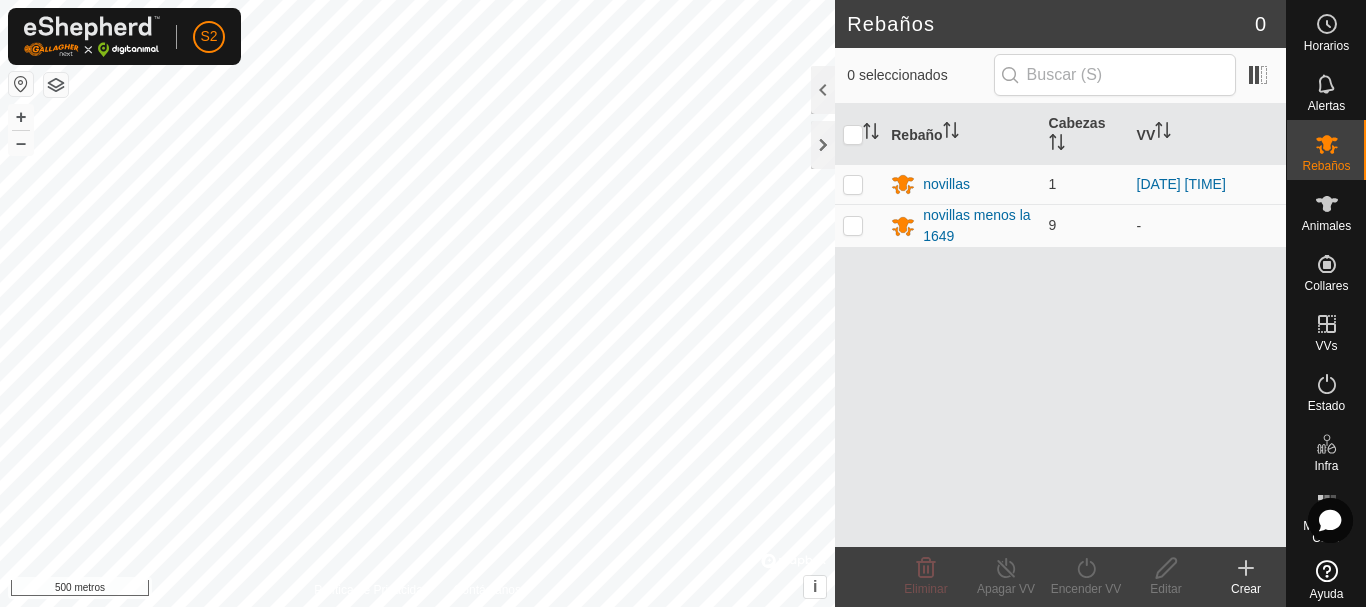 scroll, scrollTop: 0, scrollLeft: 0, axis: both 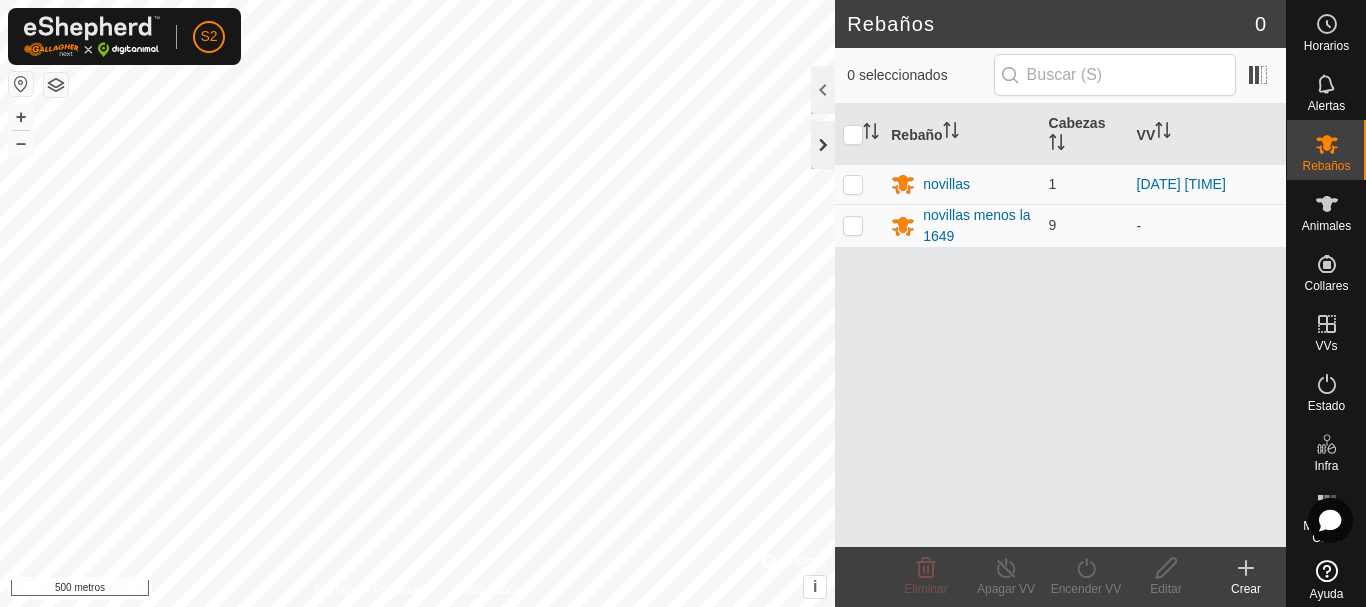 click 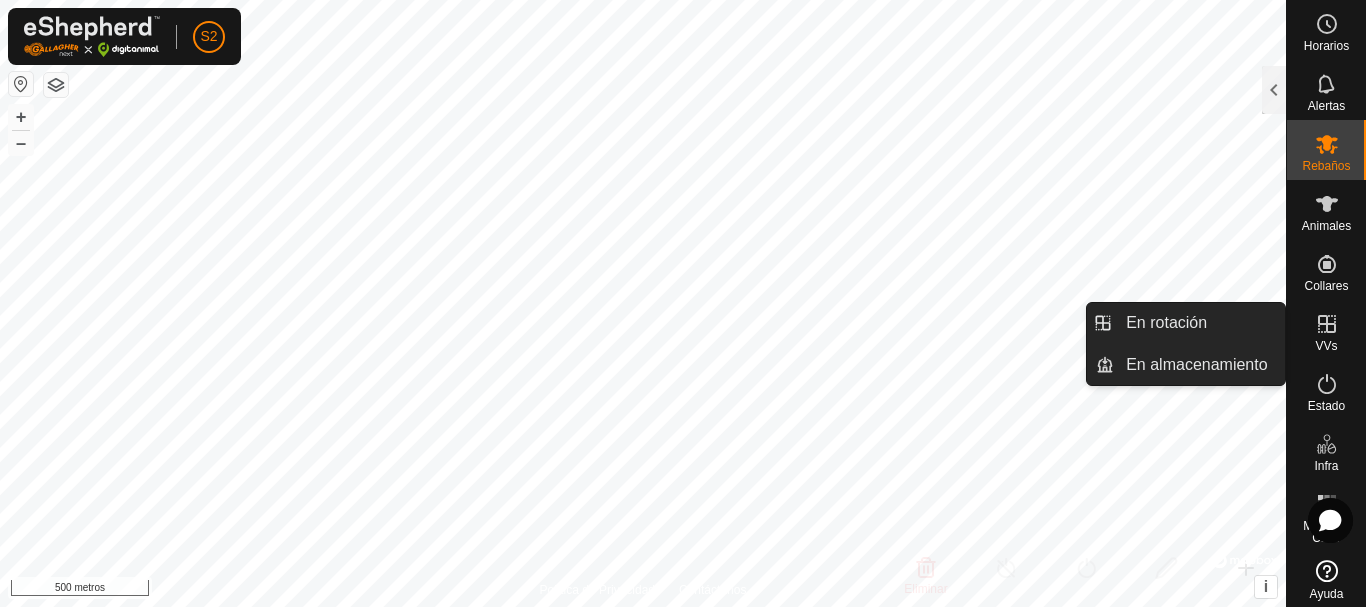 click 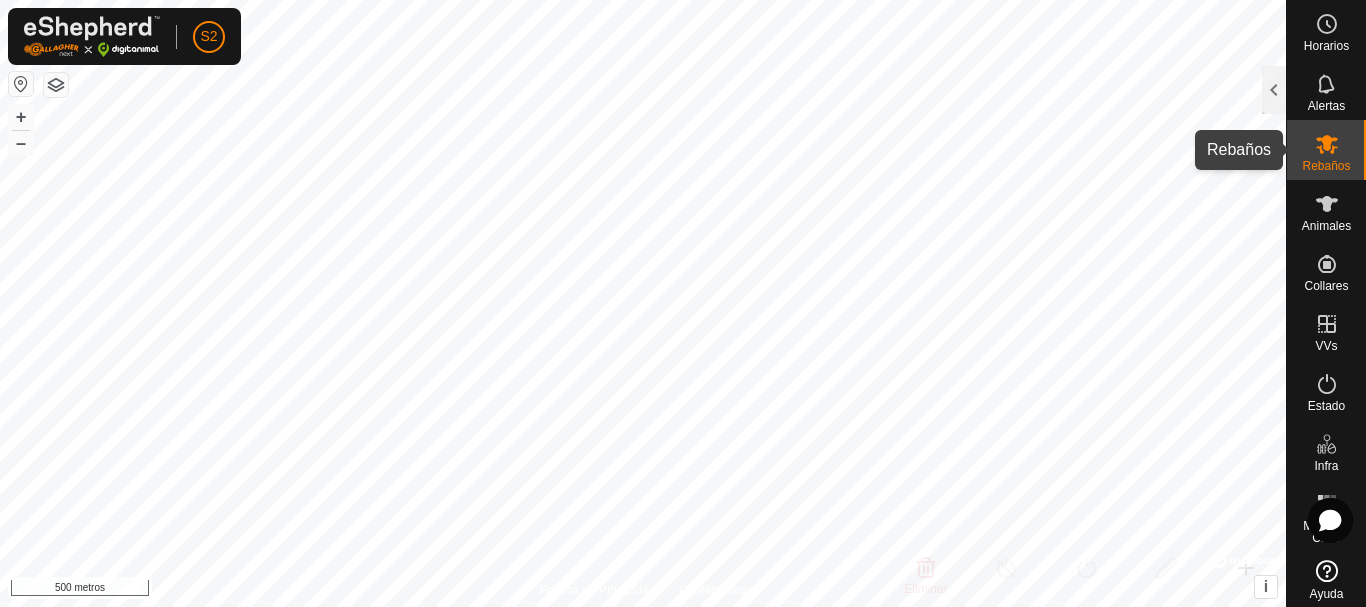 click at bounding box center (1327, 144) 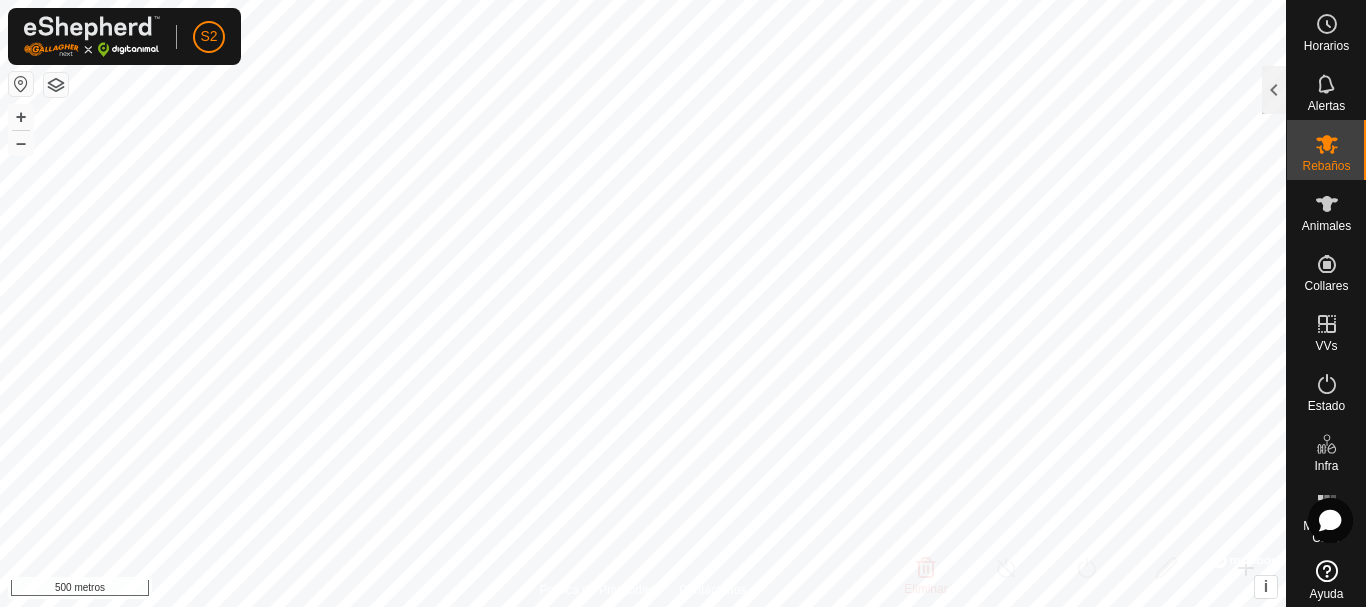 click at bounding box center [1327, 144] 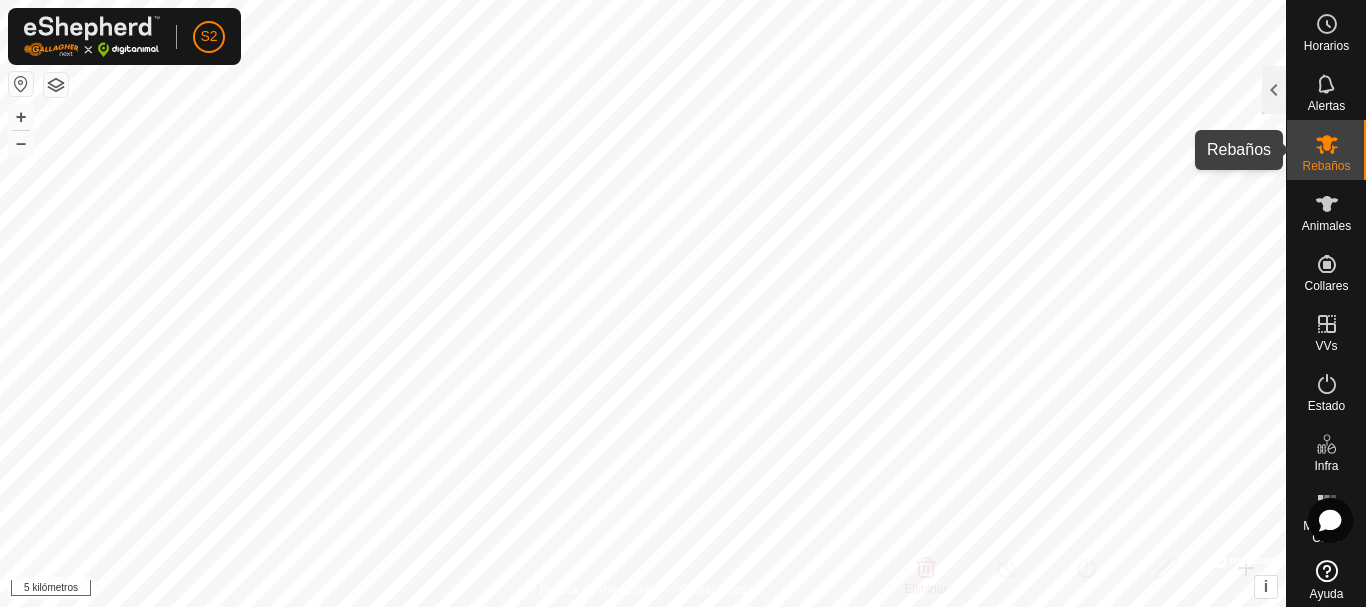 click at bounding box center [1327, 144] 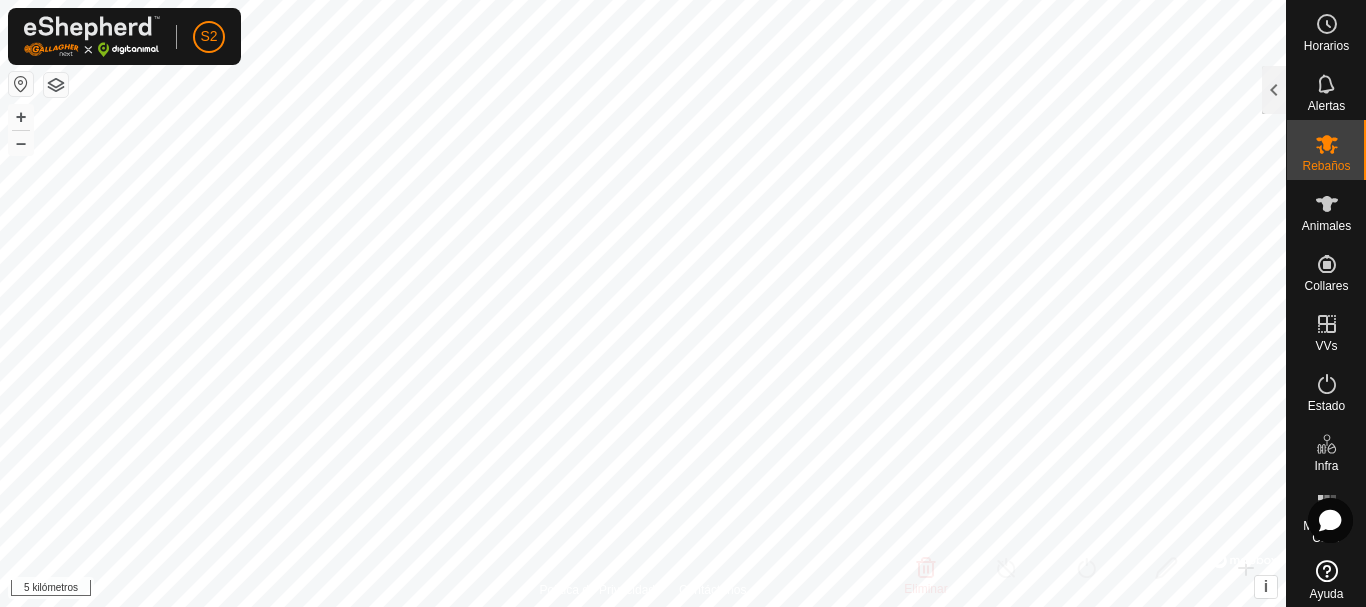 click at bounding box center (1327, 144) 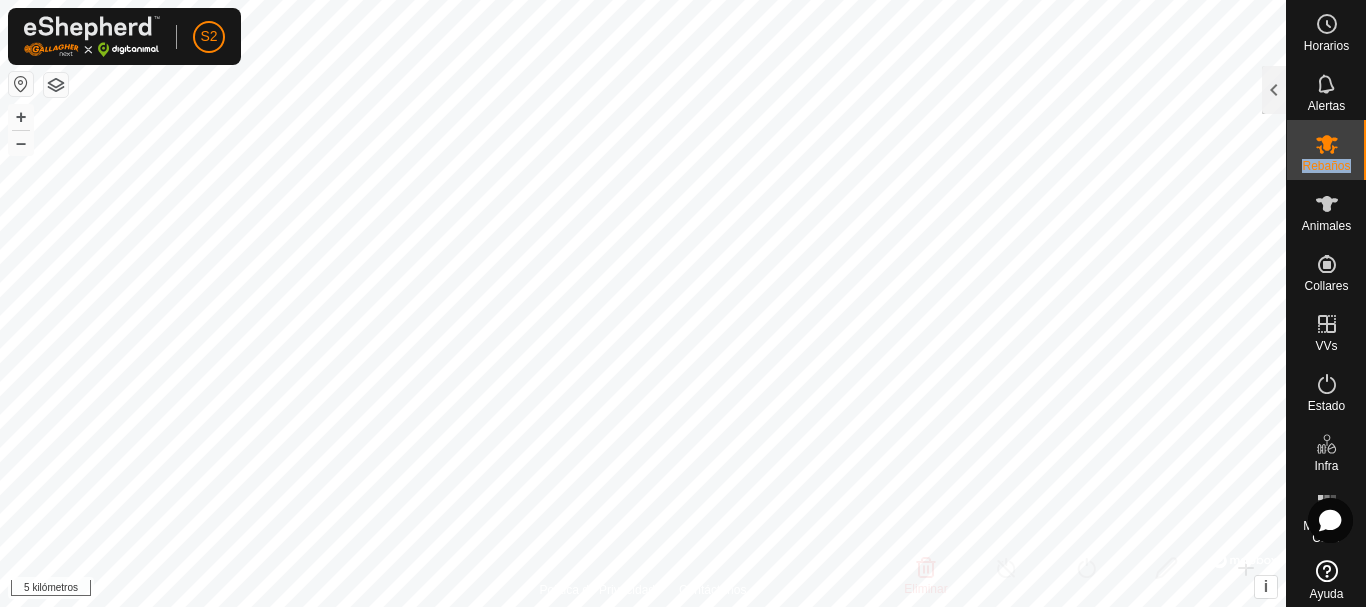 click at bounding box center (1327, 144) 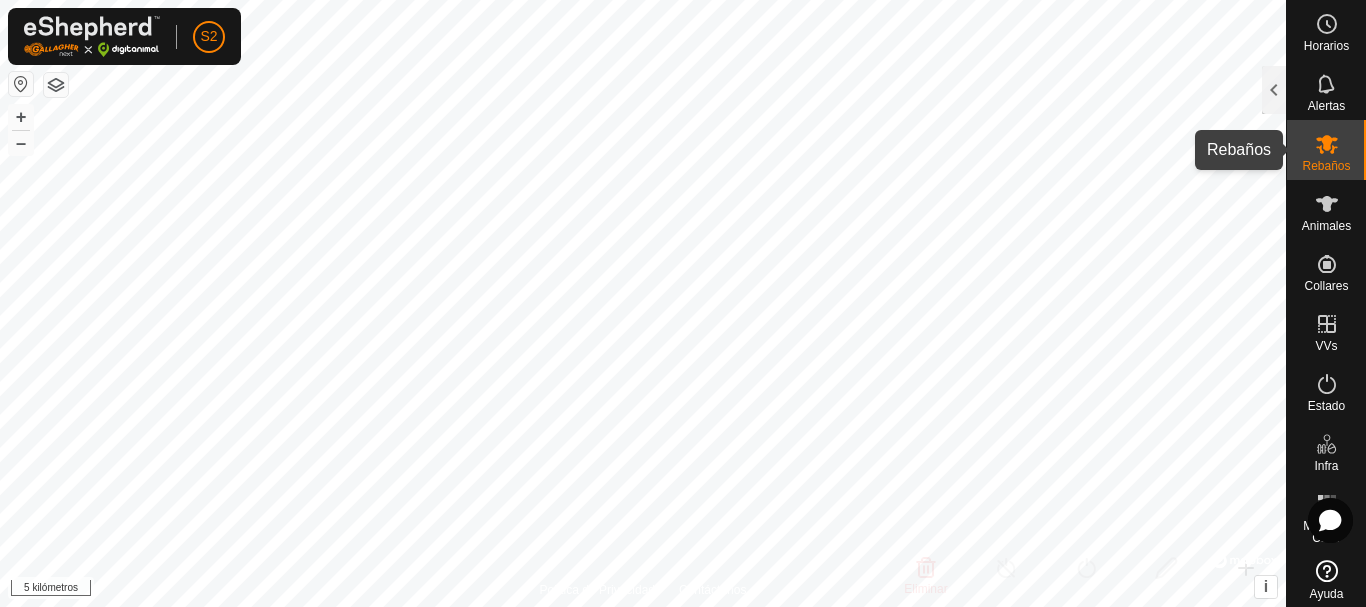 click at bounding box center [1327, 144] 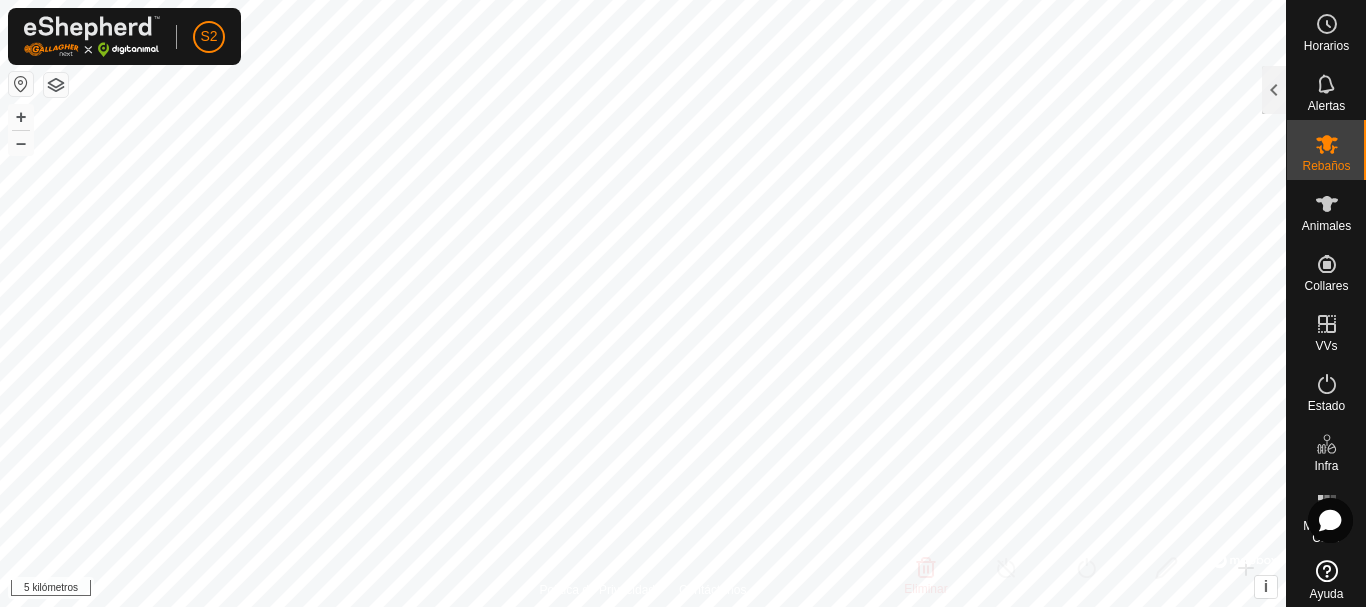 click at bounding box center [1327, 144] 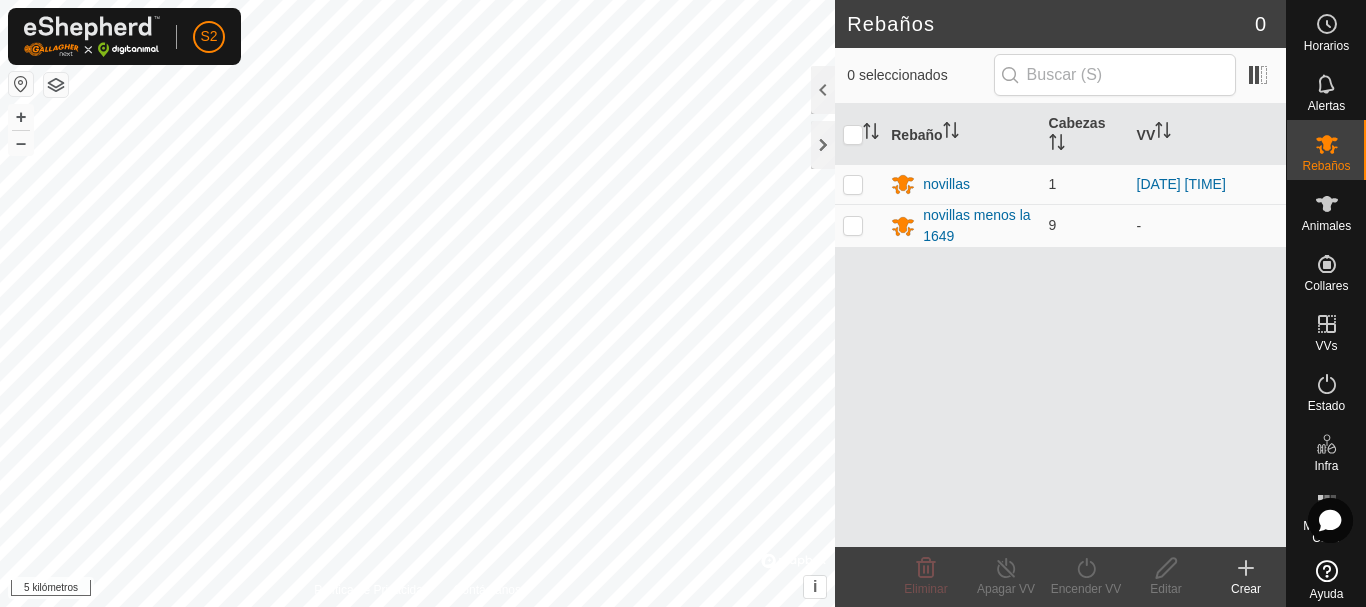 scroll, scrollTop: 0, scrollLeft: 0, axis: both 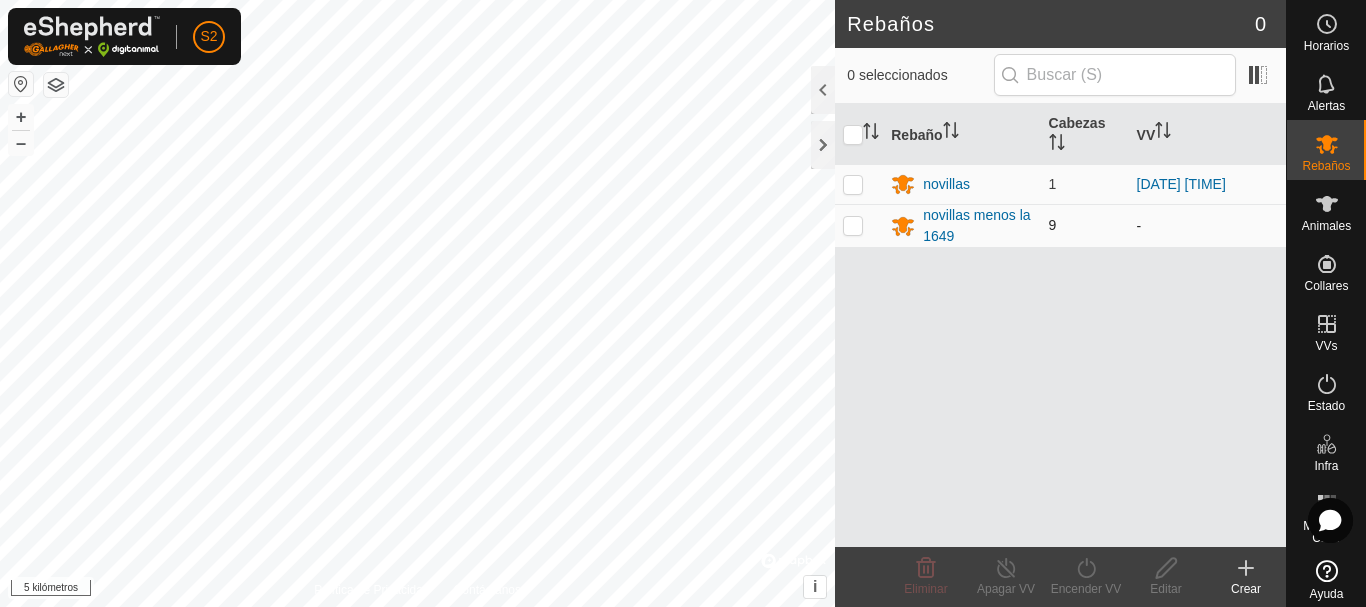 click at bounding box center (853, 225) 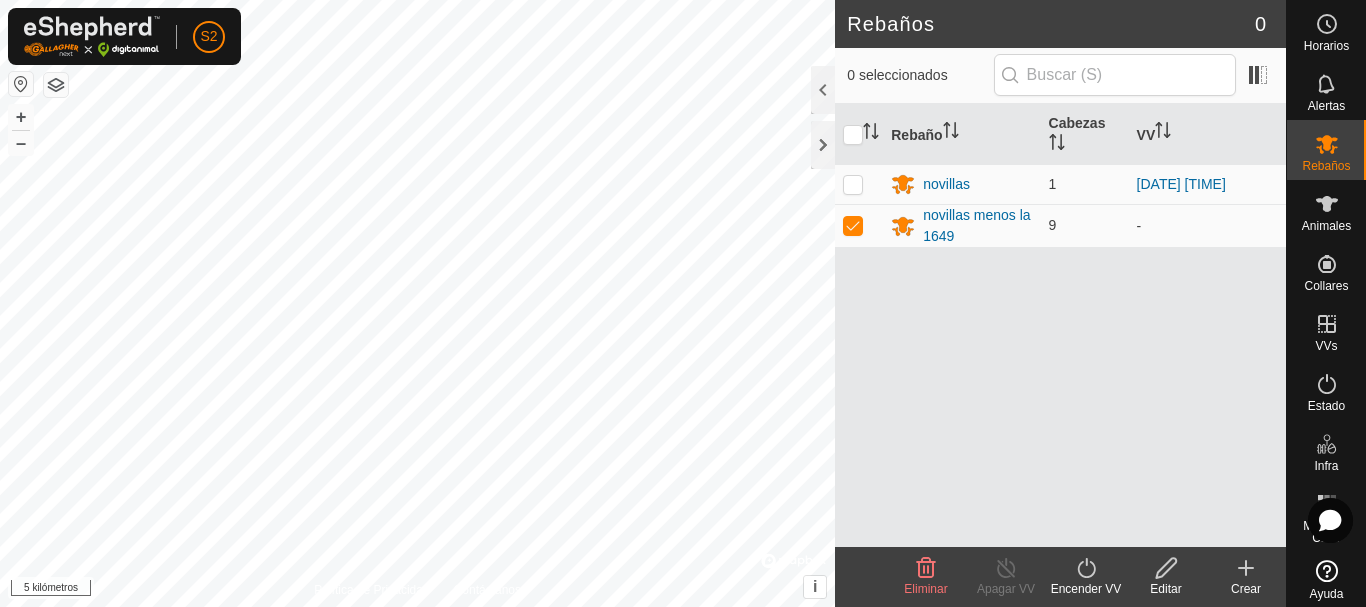 click 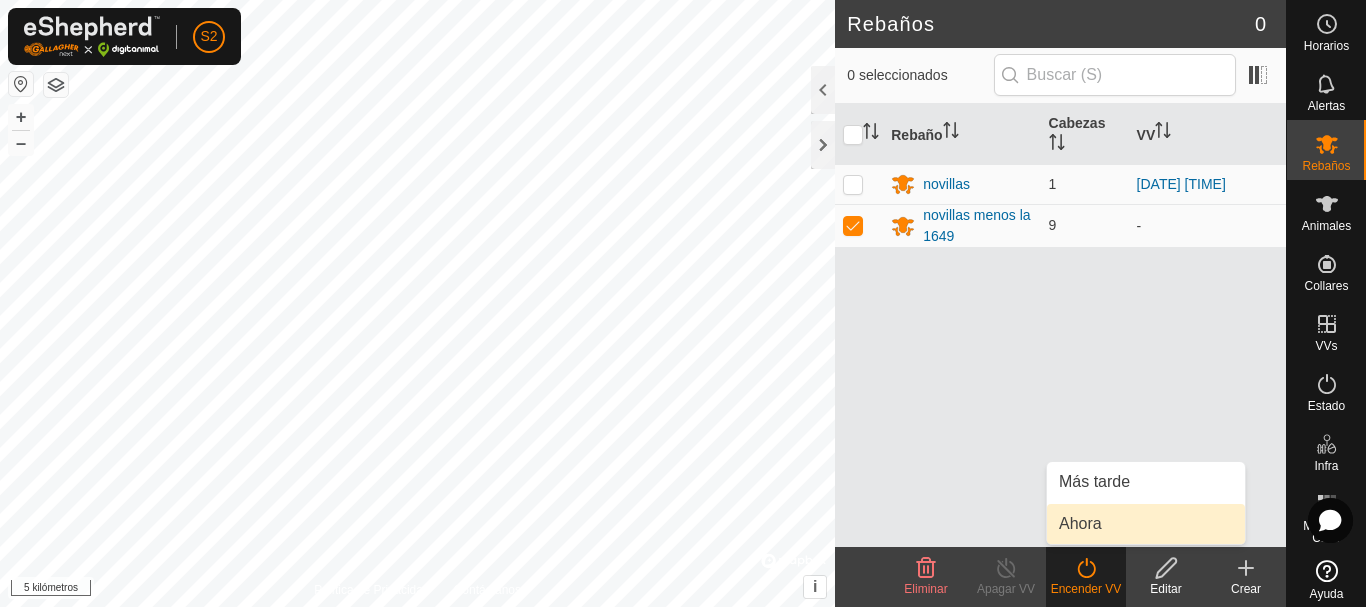 click on "Ahora" at bounding box center [1146, 524] 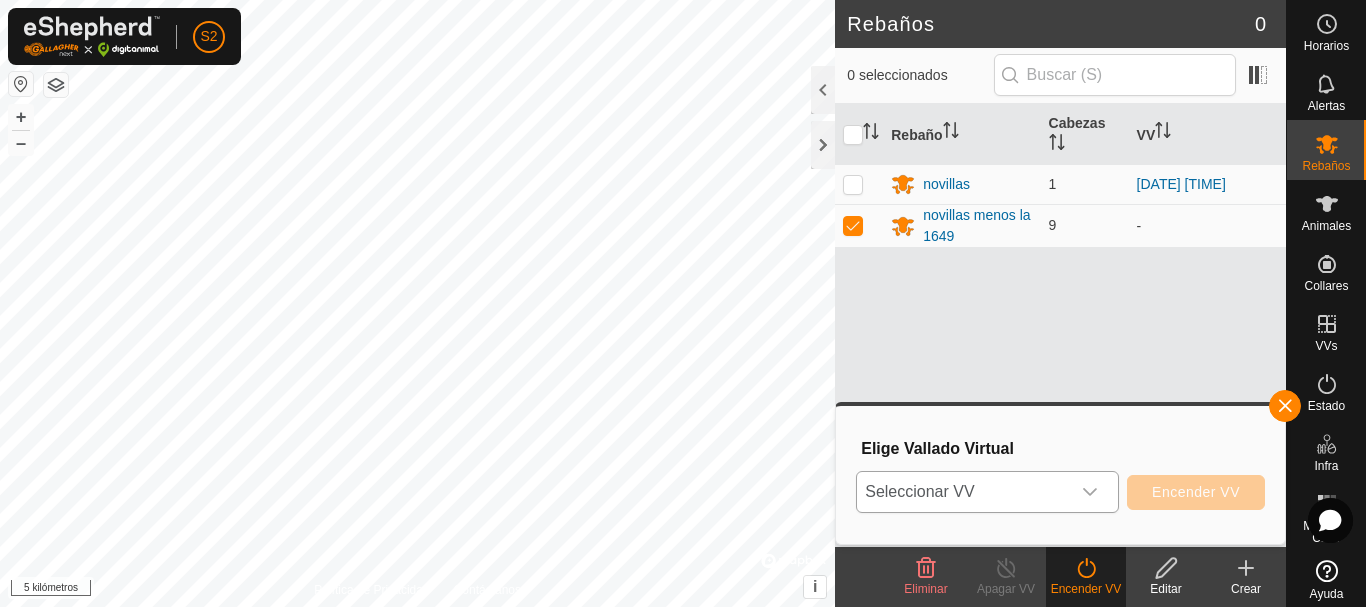 click at bounding box center [1090, 492] 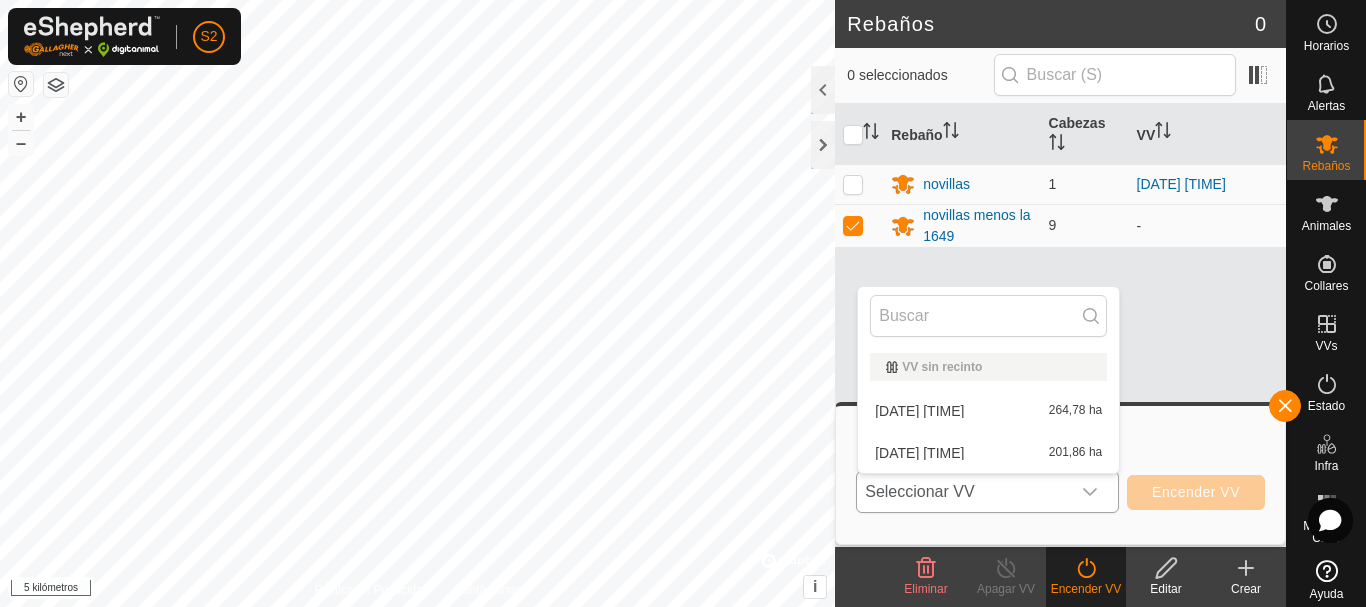 click on "2025-08-01 072750 201,86 ha" at bounding box center (988, 453) 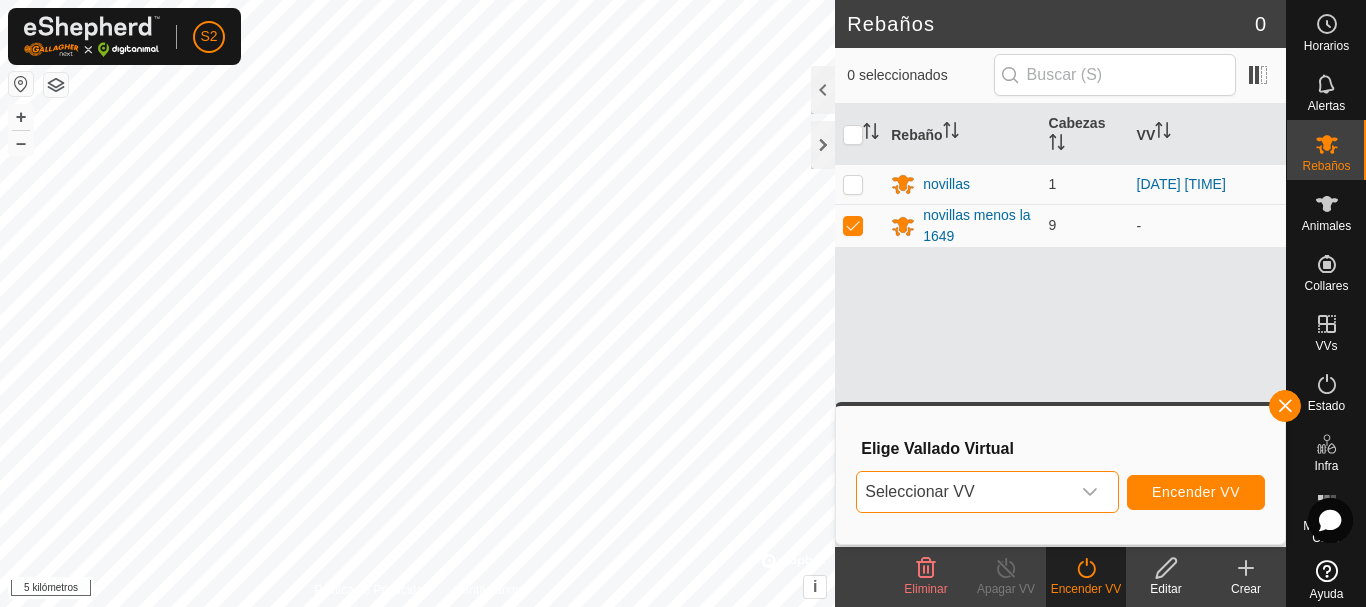 click on "Seleccionar VV" at bounding box center (963, 492) 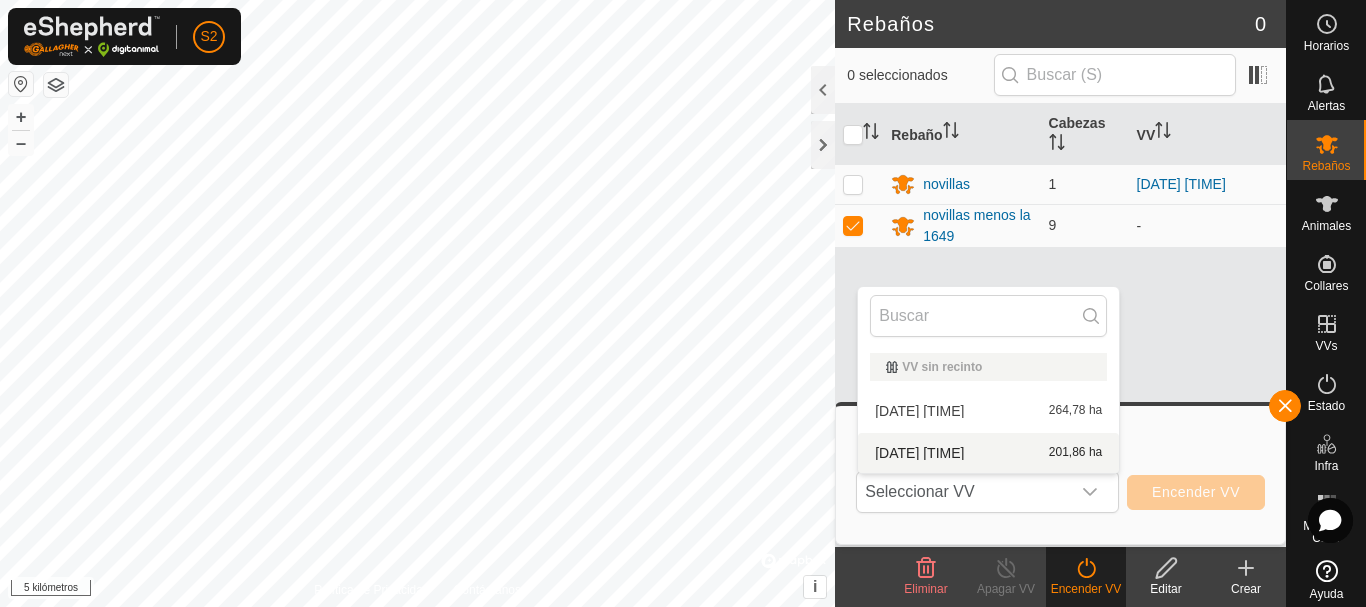 click on "2025-08-01 072750 201,86 ha" at bounding box center (988, 453) 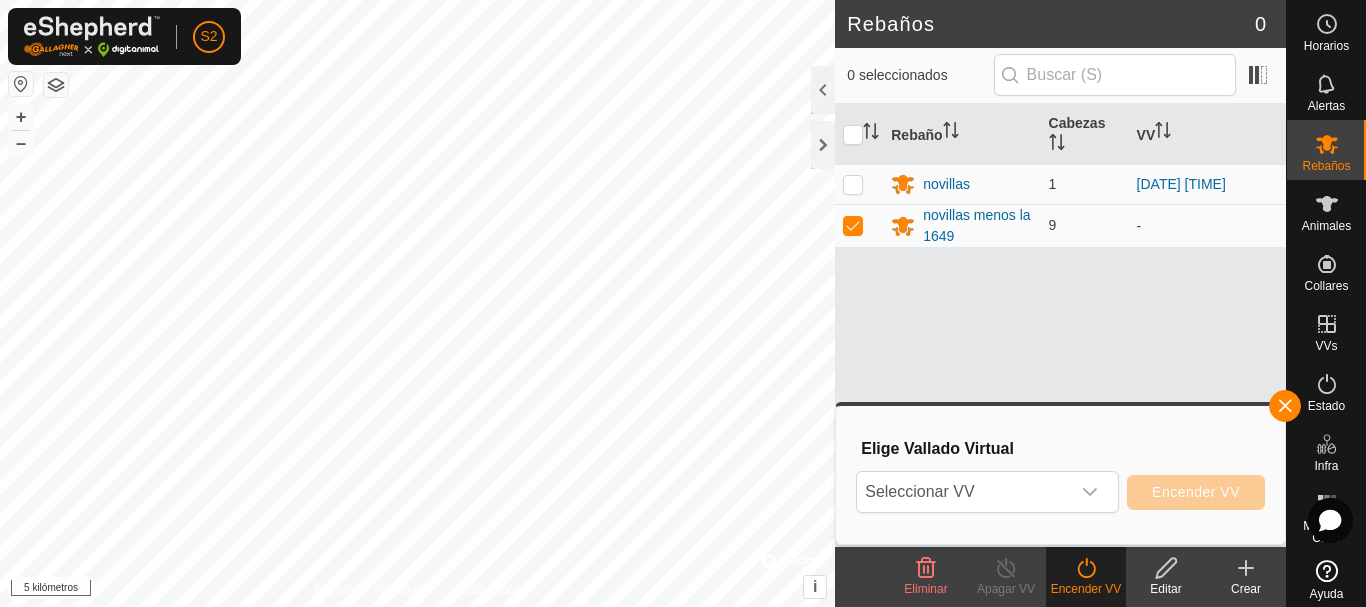 click on "2025-08-01 072750" at bounding box center (919, 457) 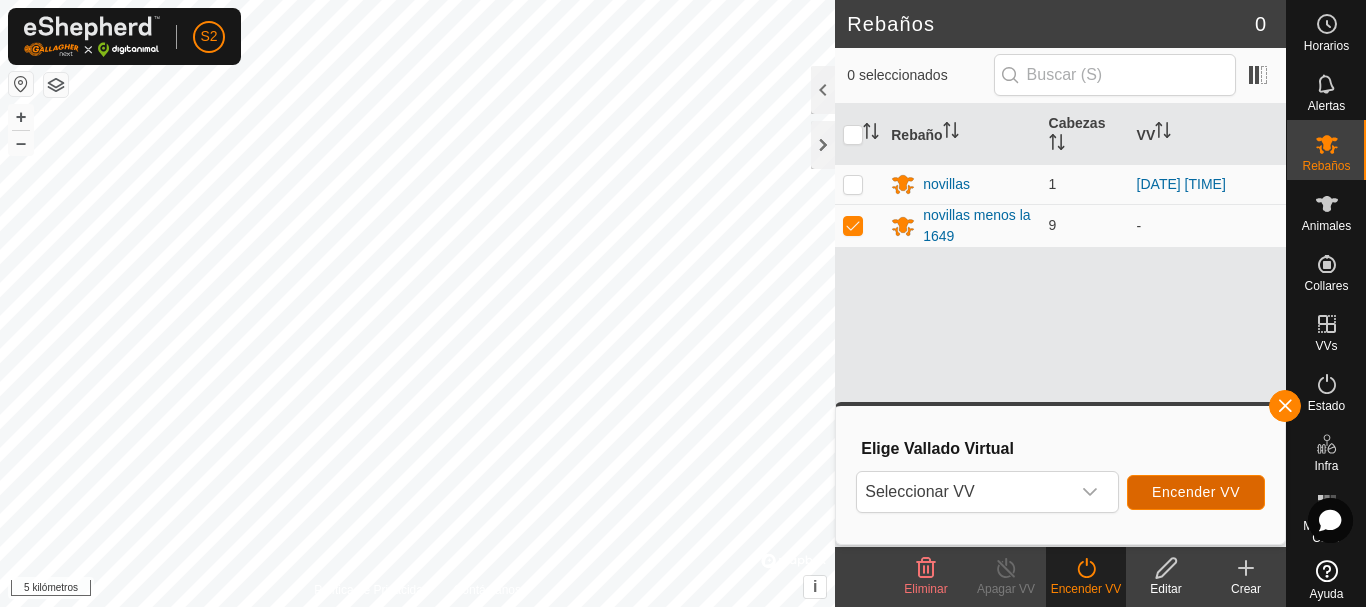 click on "Encender VV" at bounding box center [1196, 492] 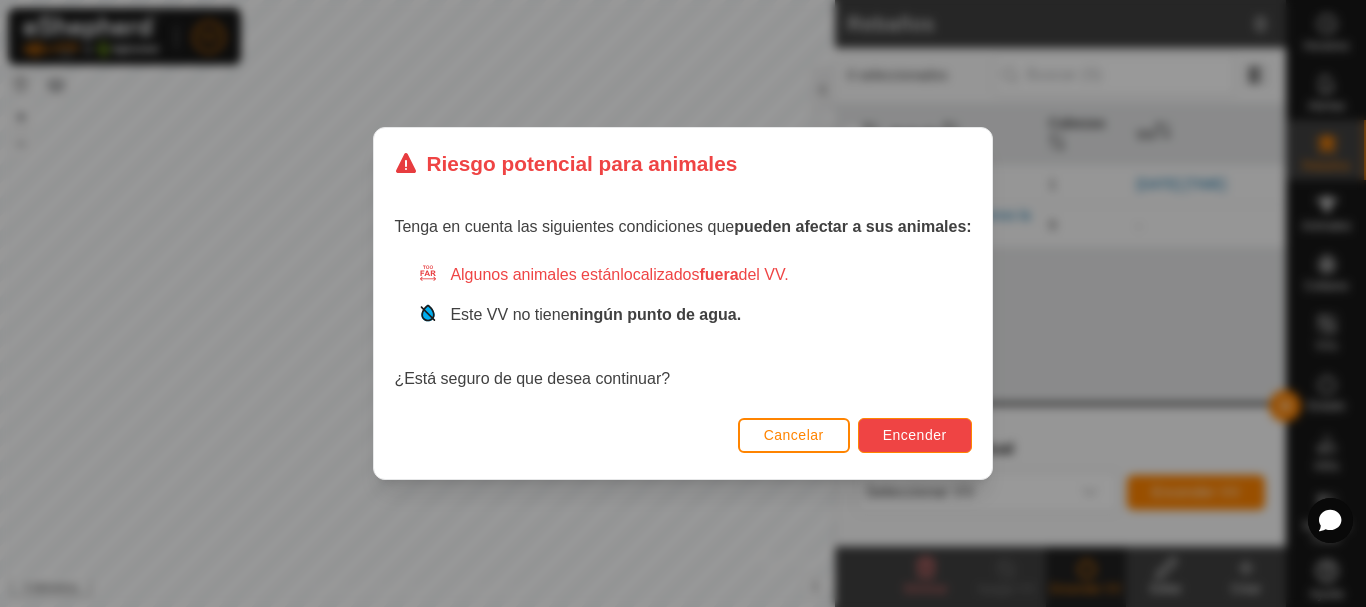 click on "Encender" at bounding box center (915, 435) 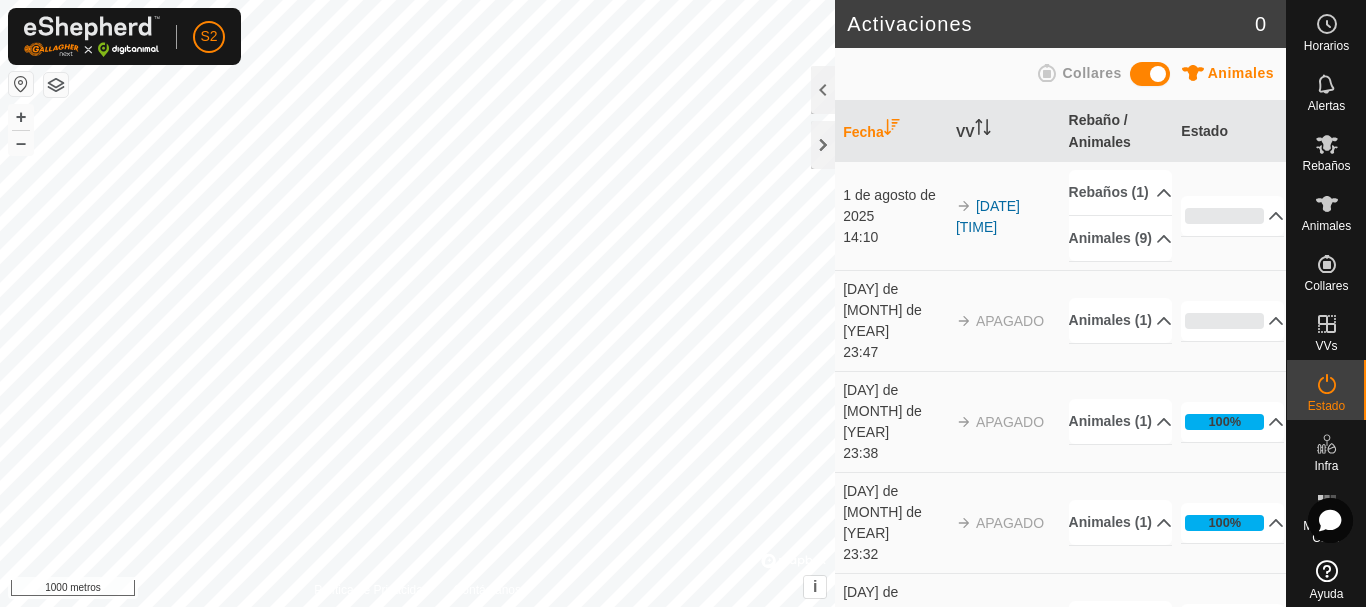 scroll, scrollTop: 0, scrollLeft: 0, axis: both 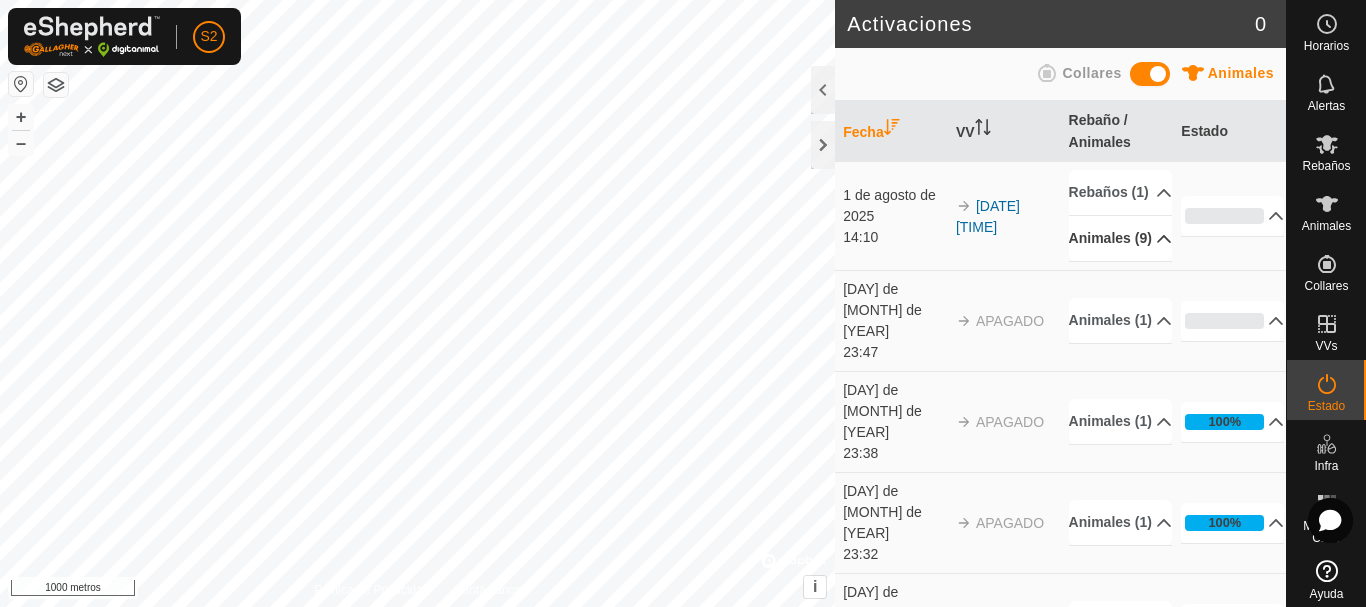 click on "Animales (9)" at bounding box center (1120, 238) 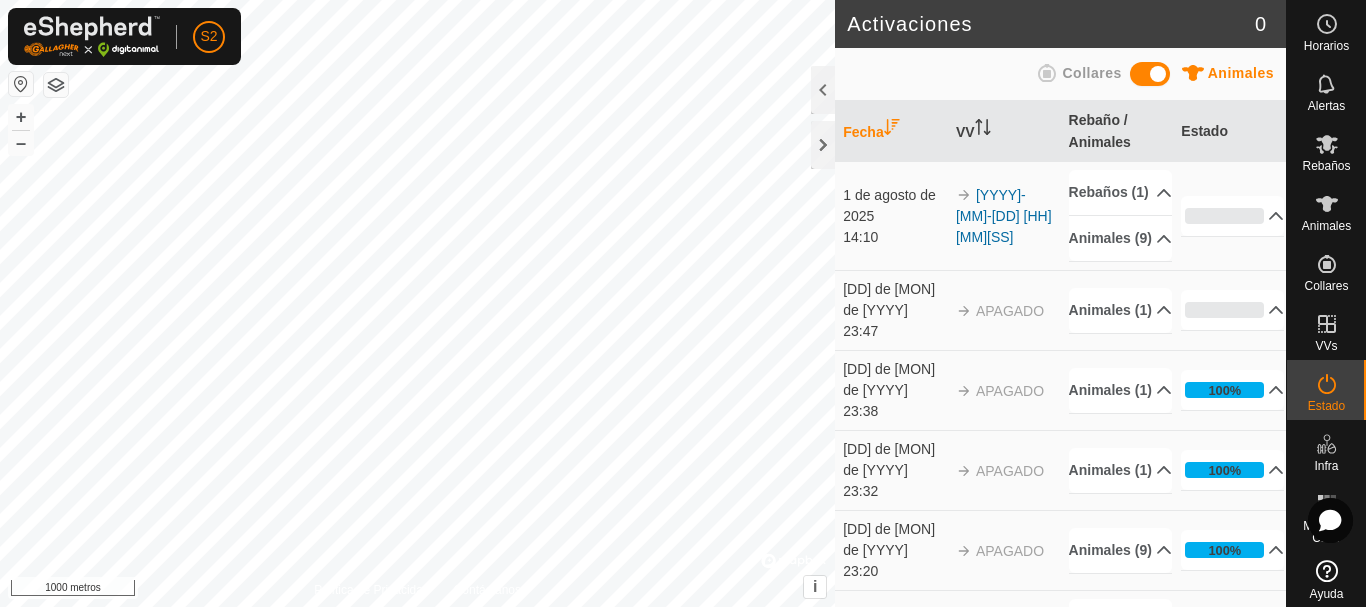 scroll, scrollTop: 0, scrollLeft: 0, axis: both 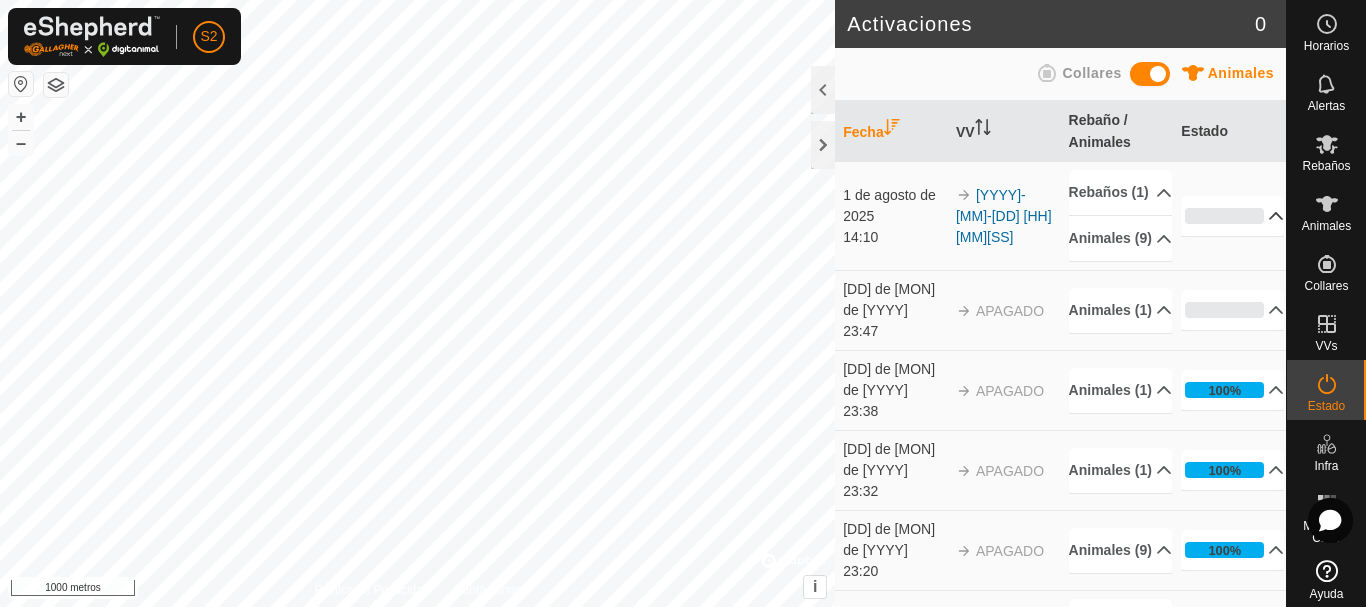 click on "0%" at bounding box center [1232, 216] 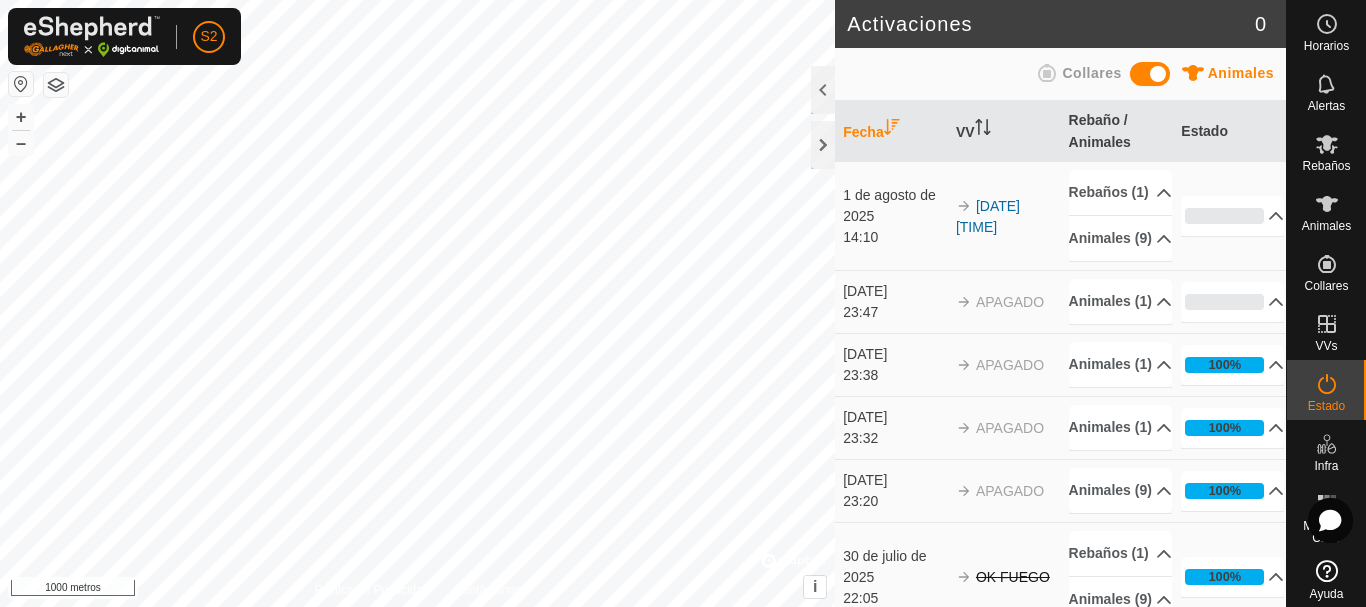 scroll, scrollTop: 0, scrollLeft: 0, axis: both 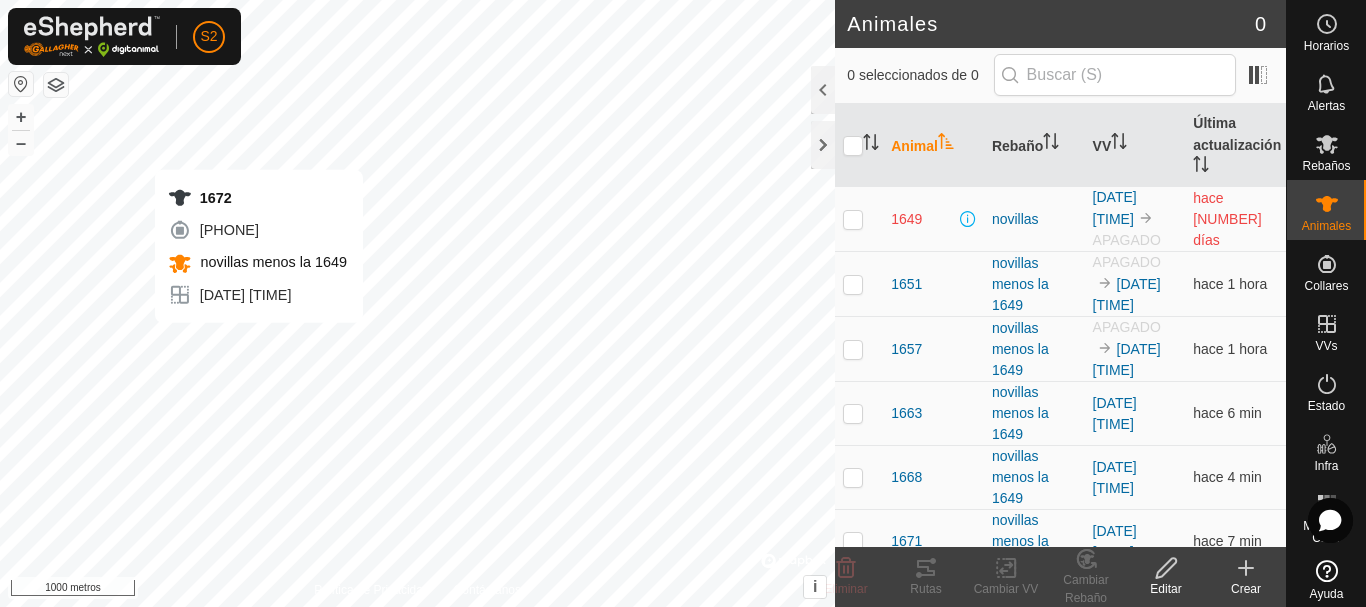 checkbox on "true" 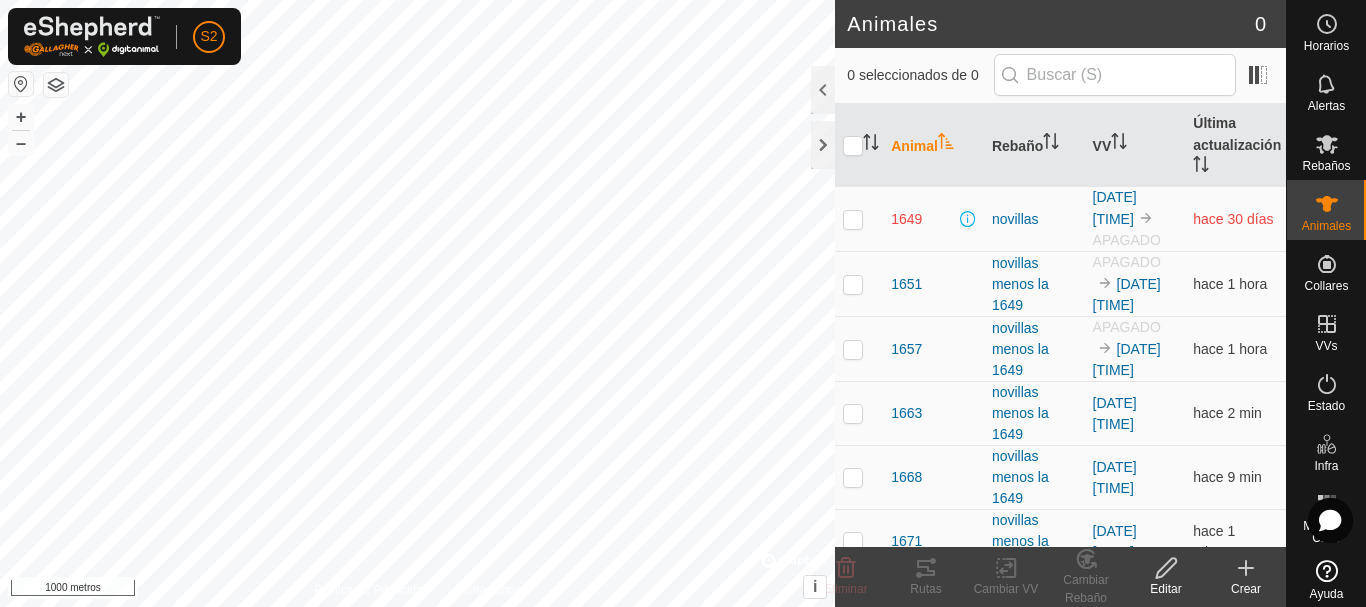 scroll, scrollTop: 0, scrollLeft: 0, axis: both 